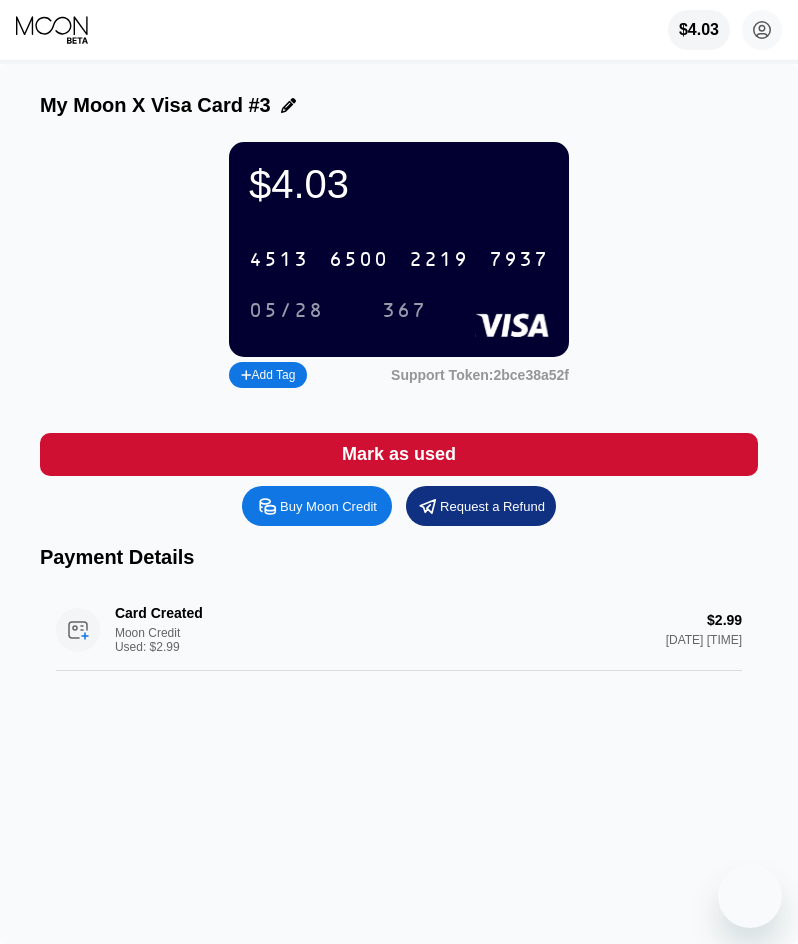 scroll, scrollTop: 0, scrollLeft: 0, axis: both 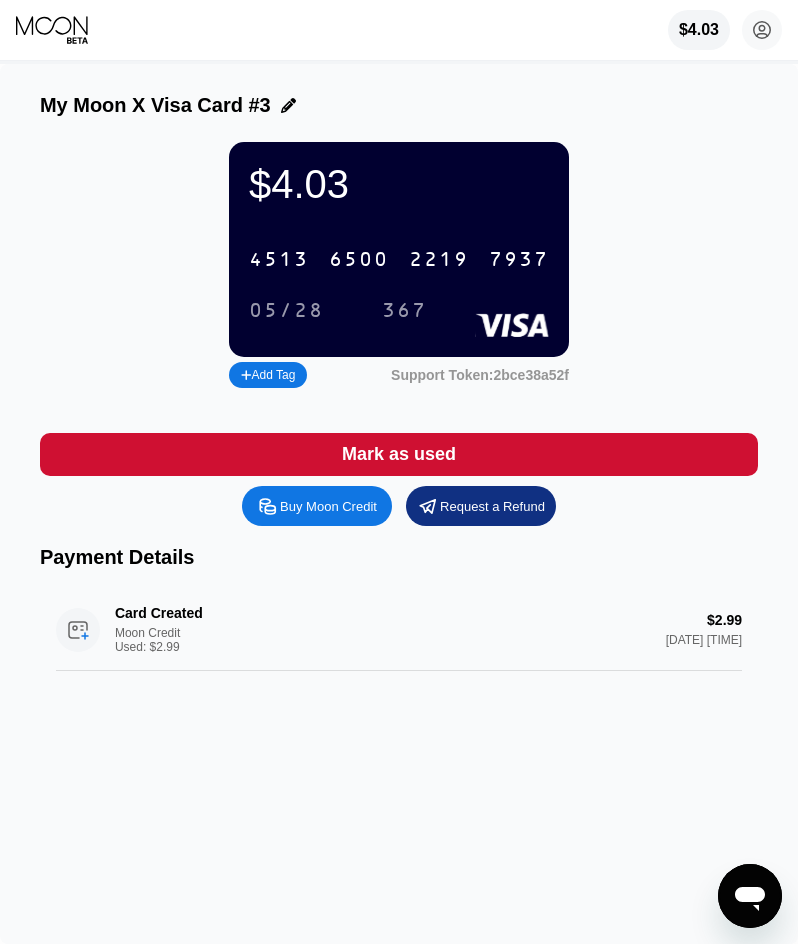 click on "$4.03 4513 6500 2219 7937 05/28 367  Add Tag Support Token:  2bce38a52f" at bounding box center [399, 267] 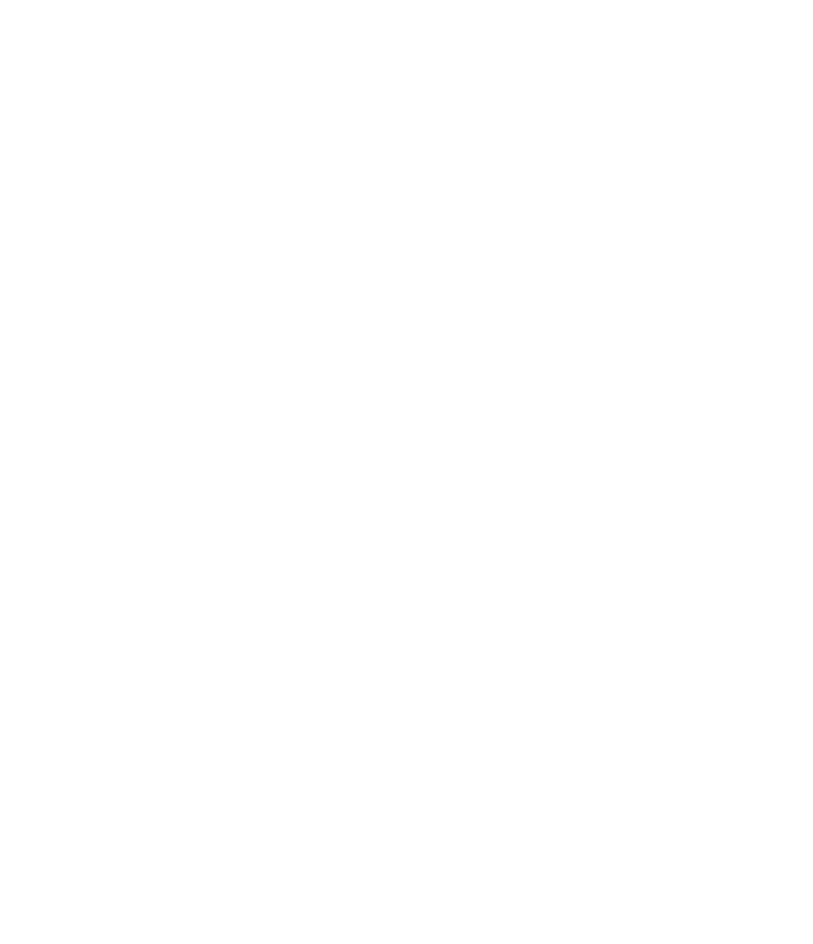scroll, scrollTop: 0, scrollLeft: 0, axis: both 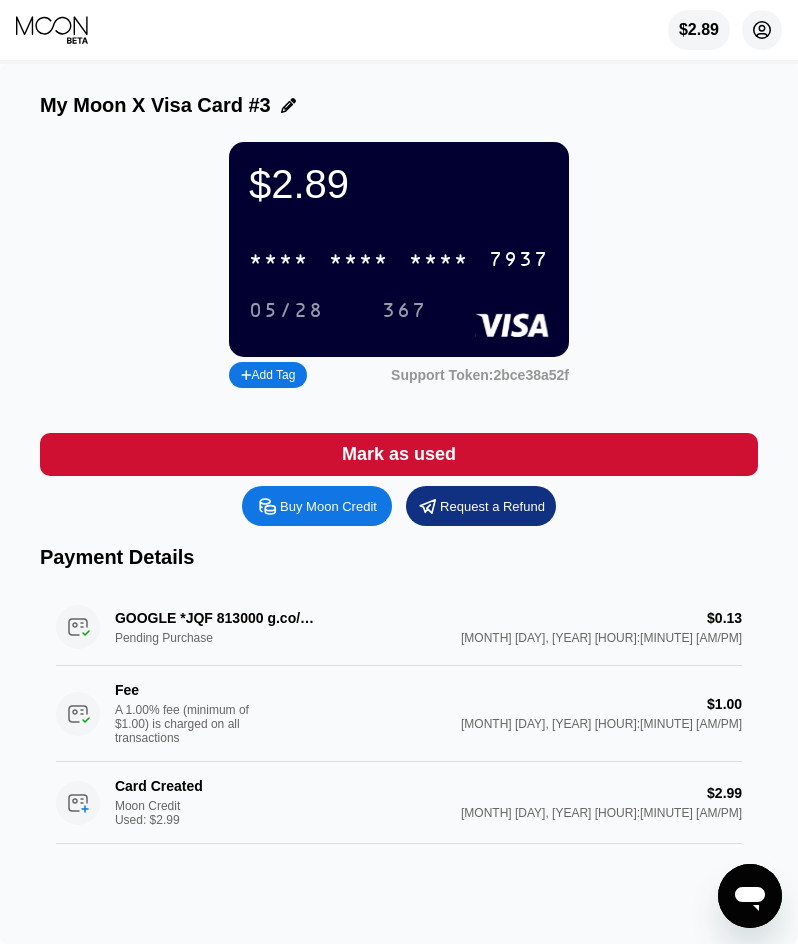 click 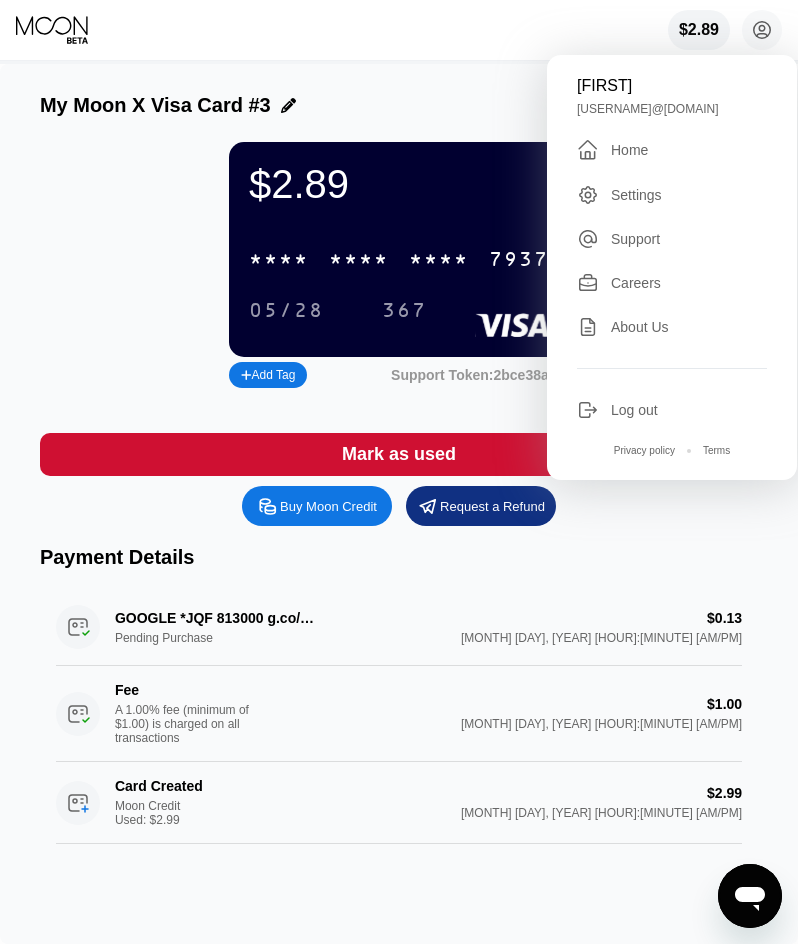 click on "$2.89 * * * * * * * * * * * * 7937 05/28 367  Add Tag Support Token:  2bce38a52f" at bounding box center (399, 267) 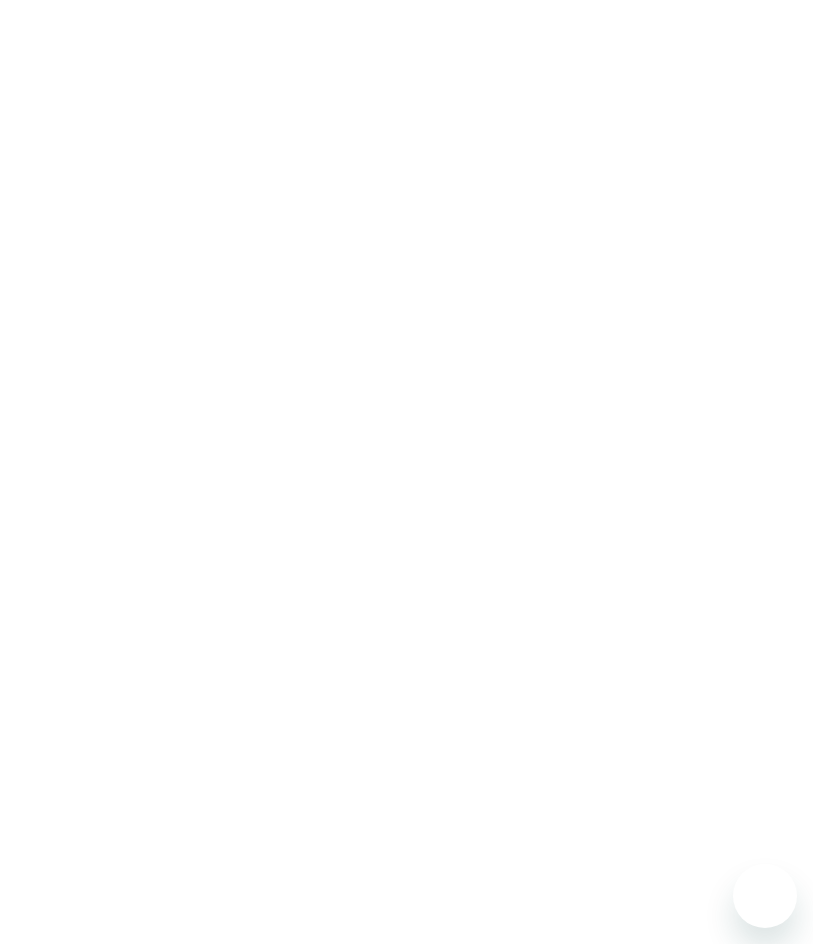 scroll, scrollTop: 0, scrollLeft: 0, axis: both 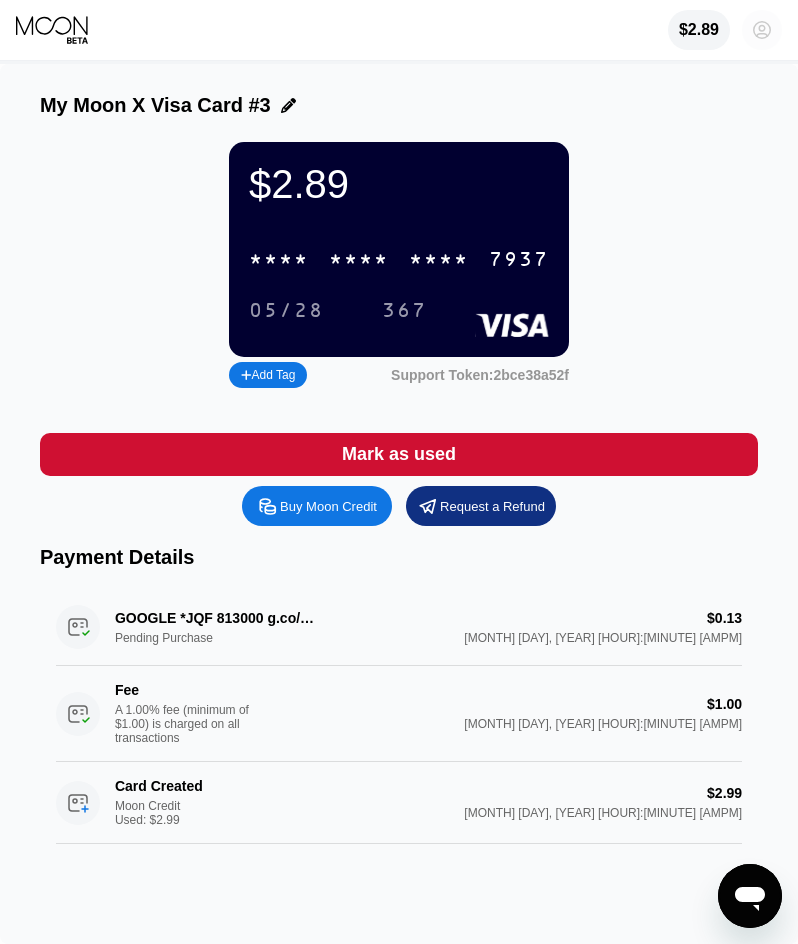 click 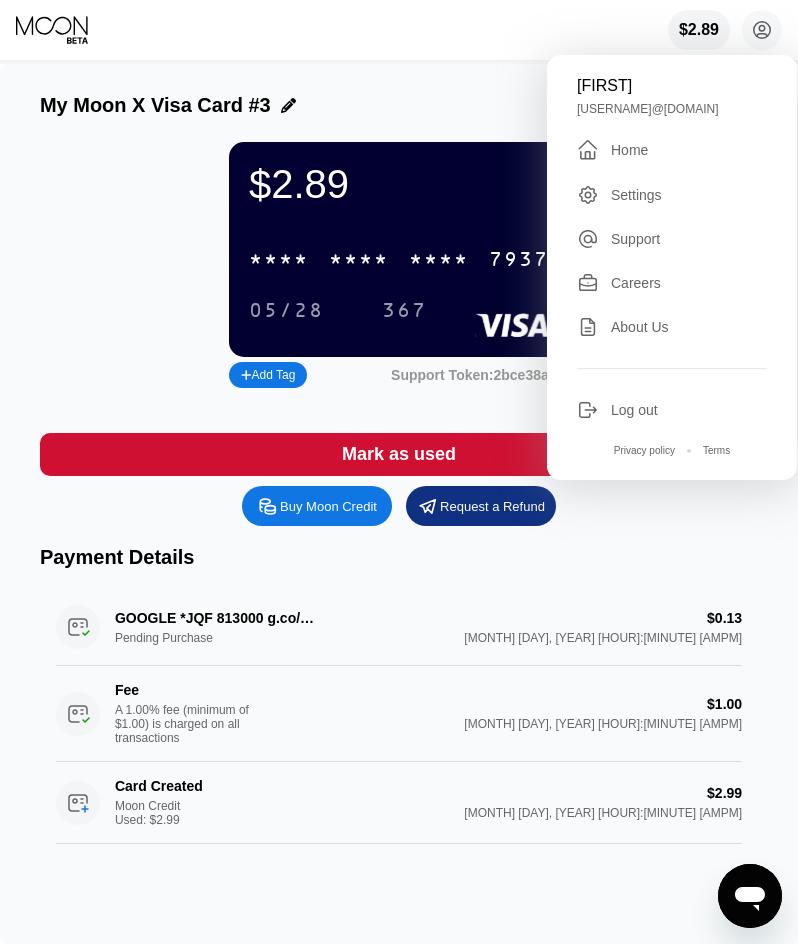 click on "Log out" at bounding box center [634, 410] 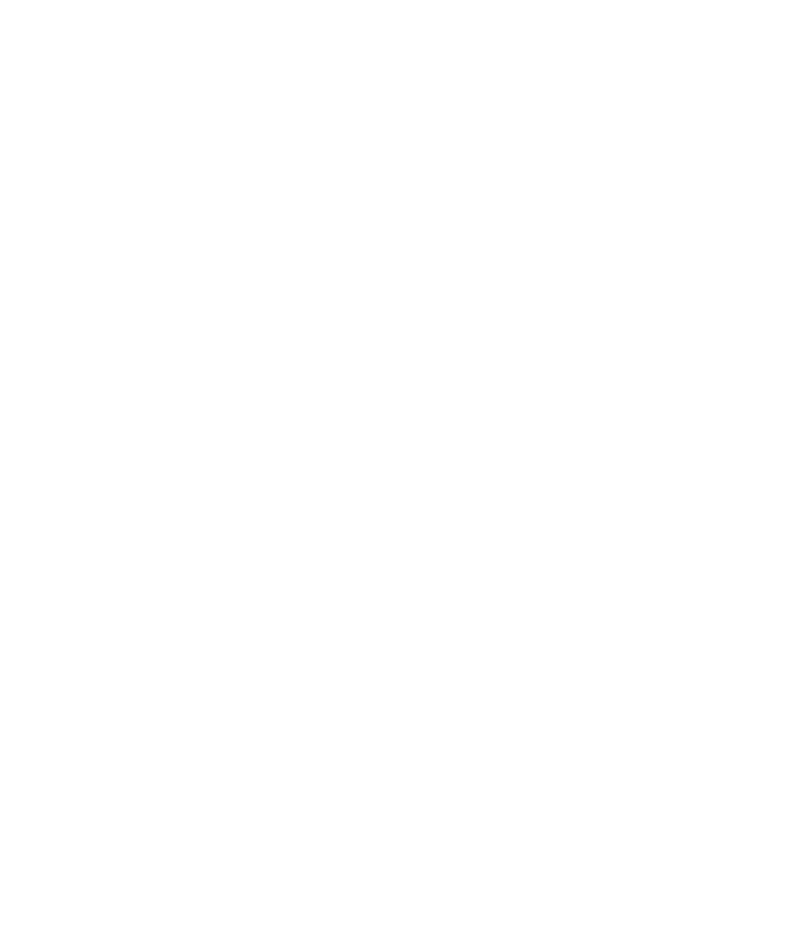 scroll, scrollTop: 0, scrollLeft: 0, axis: both 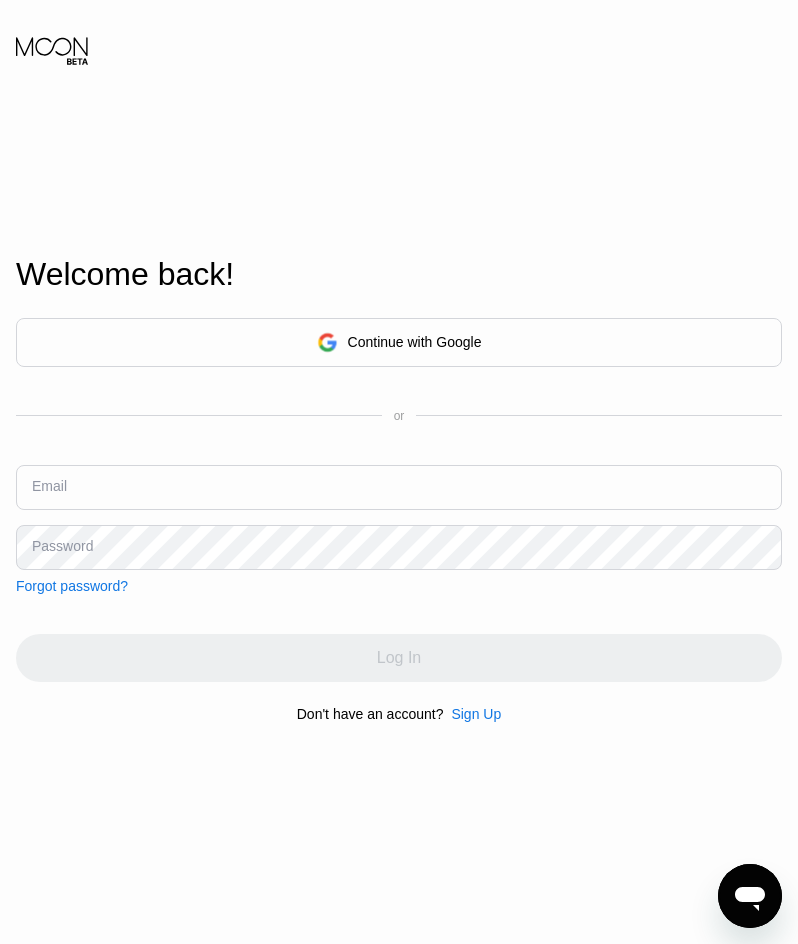 type on "harshpremium01+2@gmail.com" 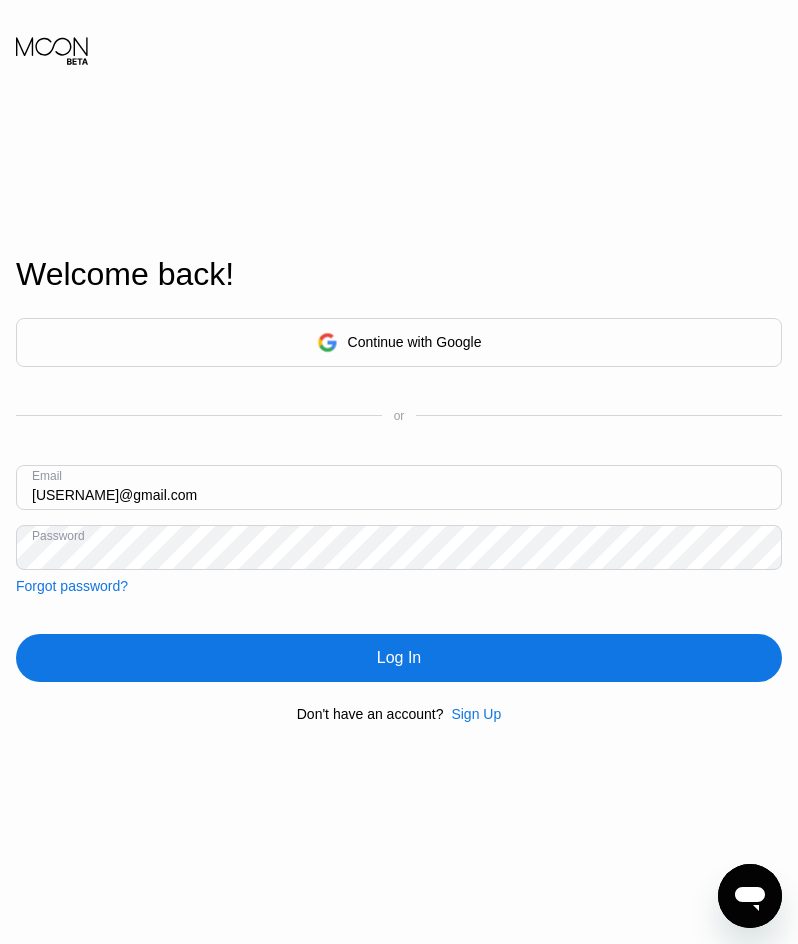 click on "[USERNAME]@example.com" at bounding box center (399, 487) 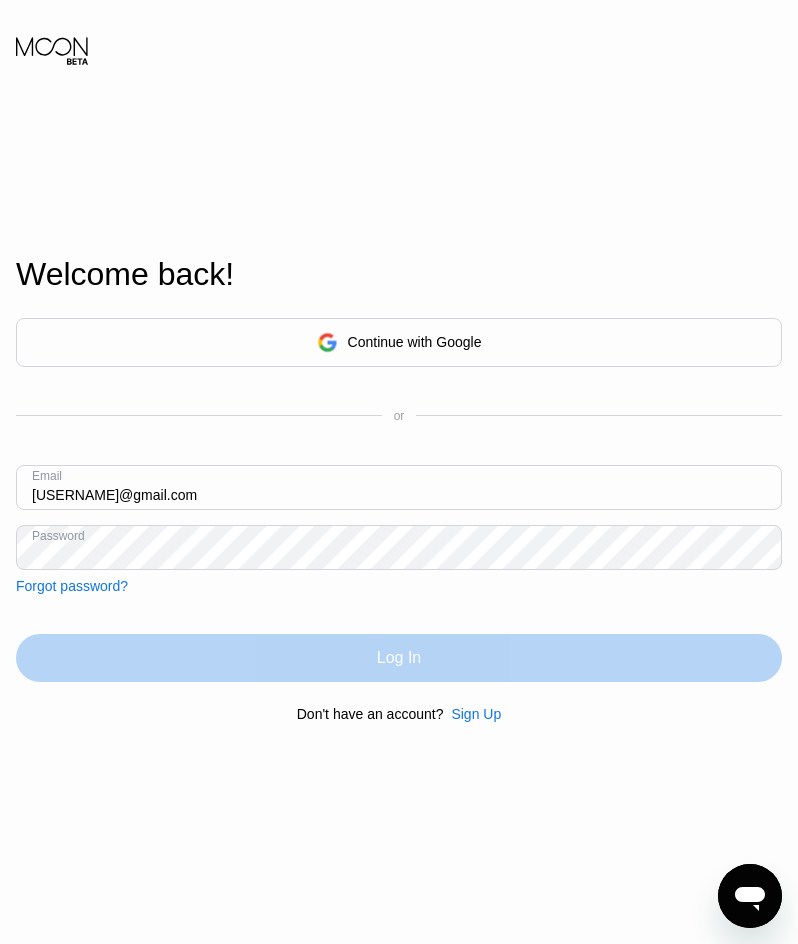 click on "Log In" at bounding box center [399, 658] 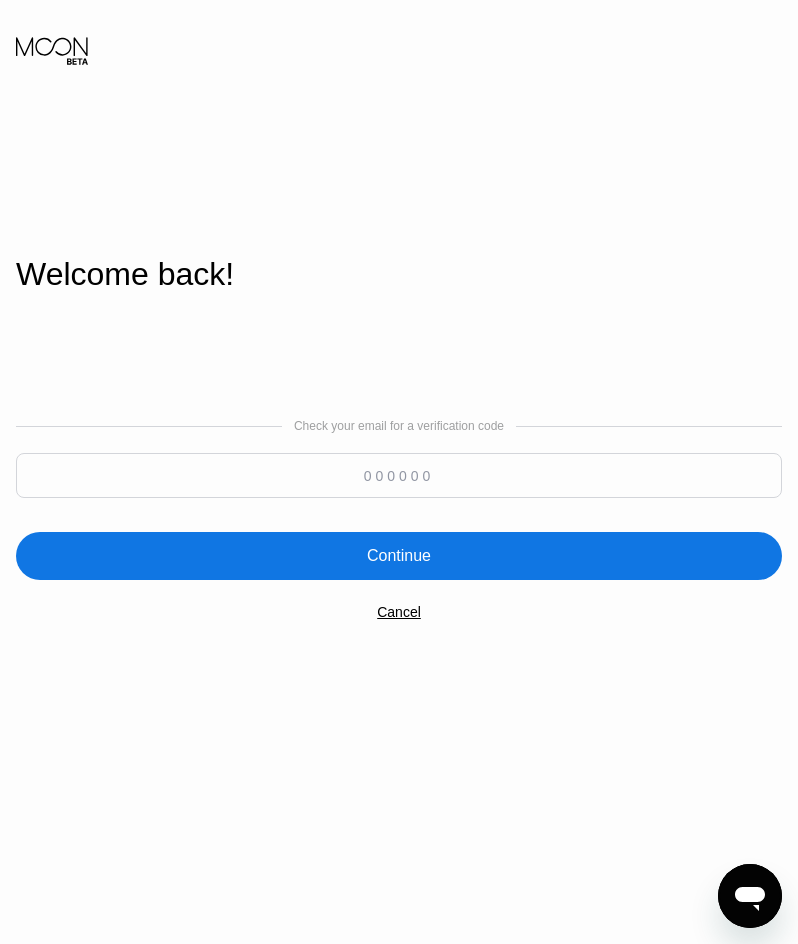 click at bounding box center (399, 475) 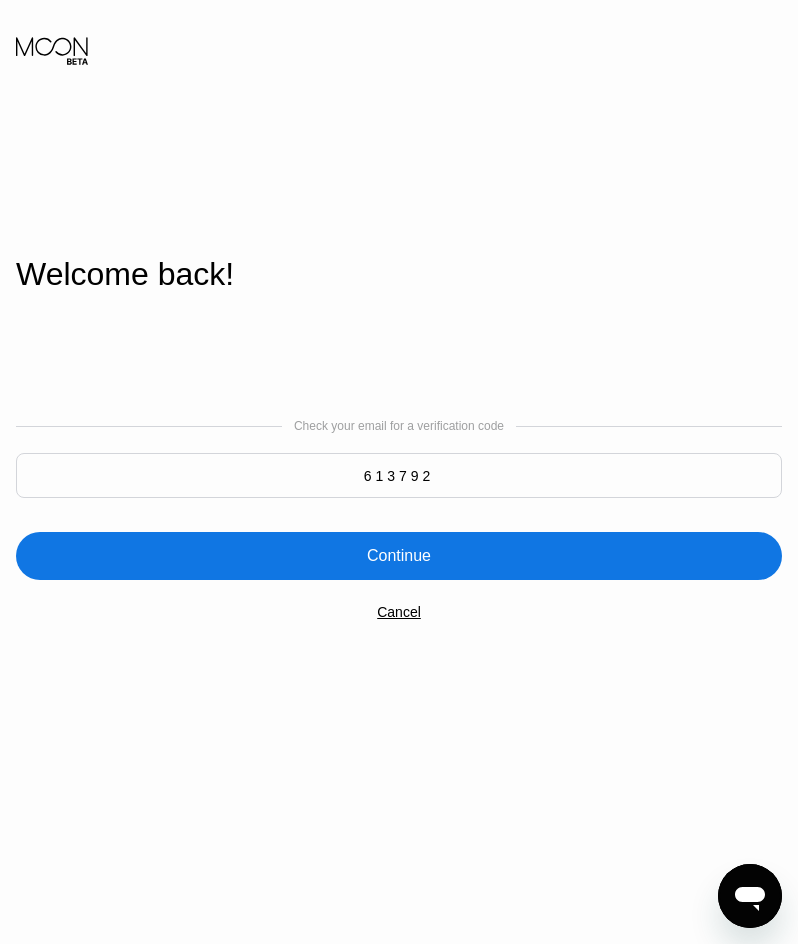 type on "613792" 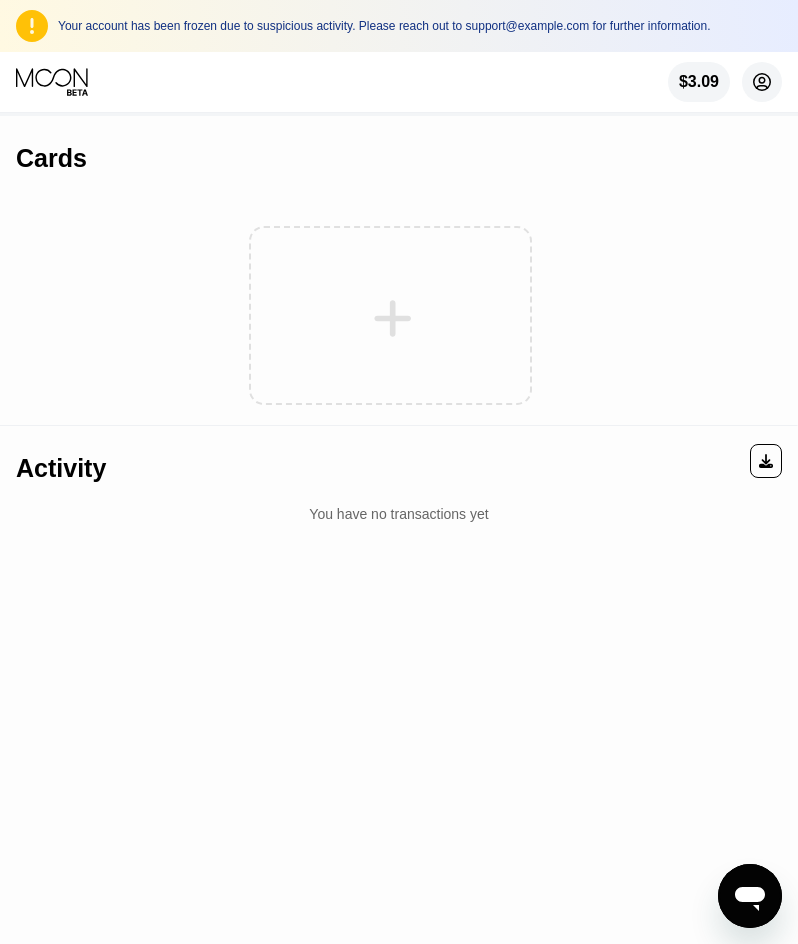 click 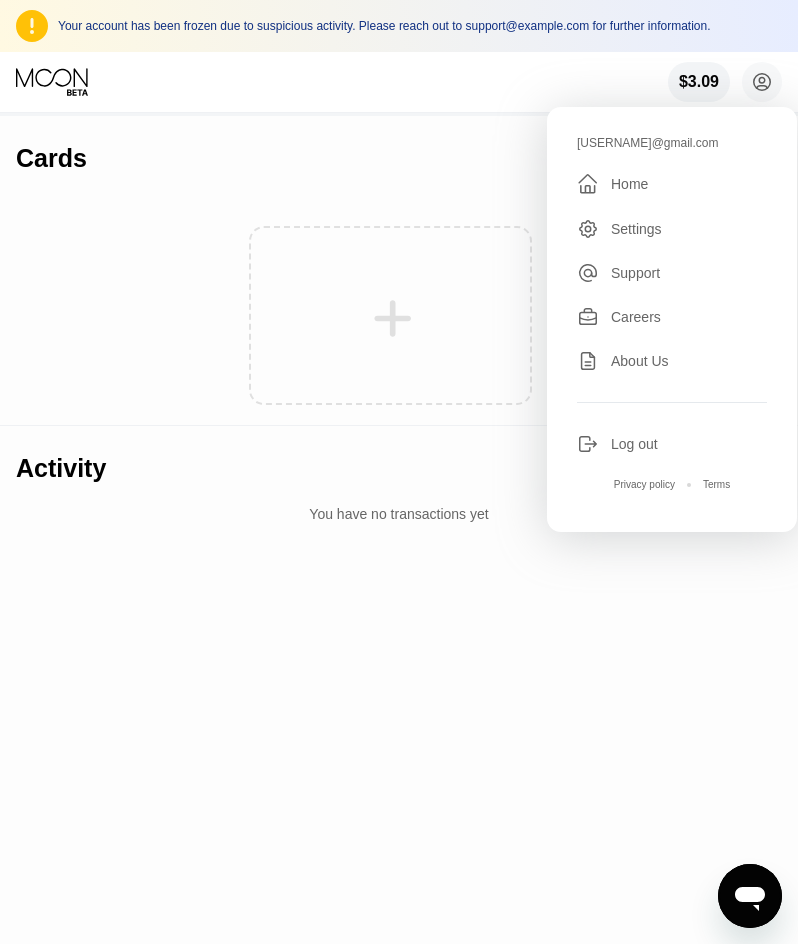 click on "Log out" at bounding box center (634, 444) 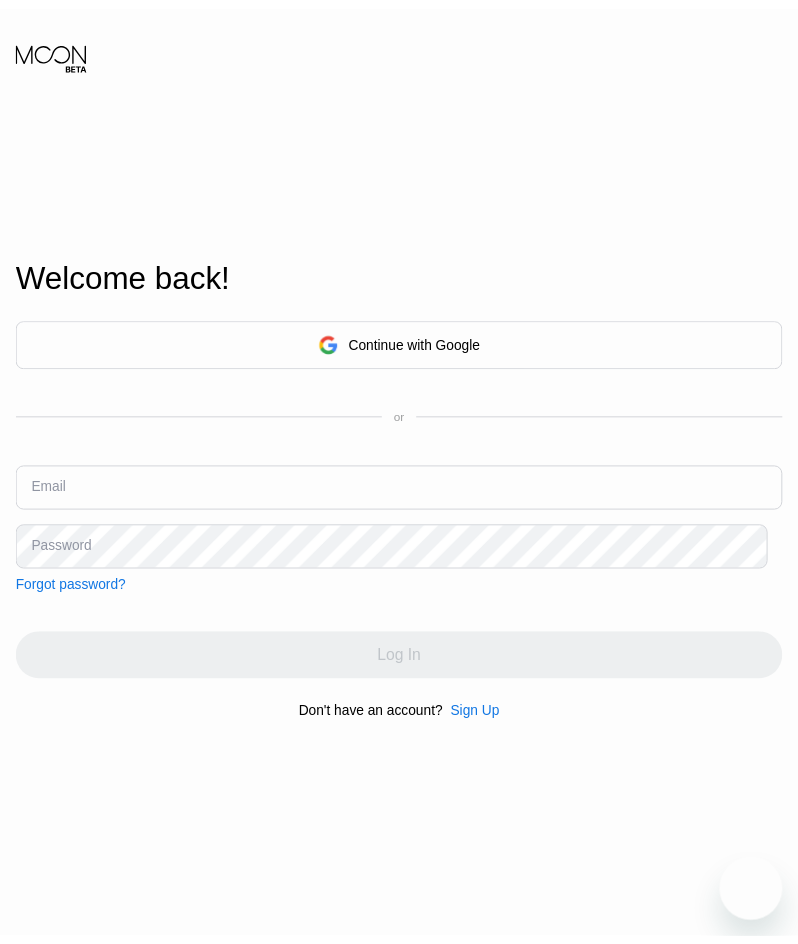 scroll, scrollTop: 0, scrollLeft: 0, axis: both 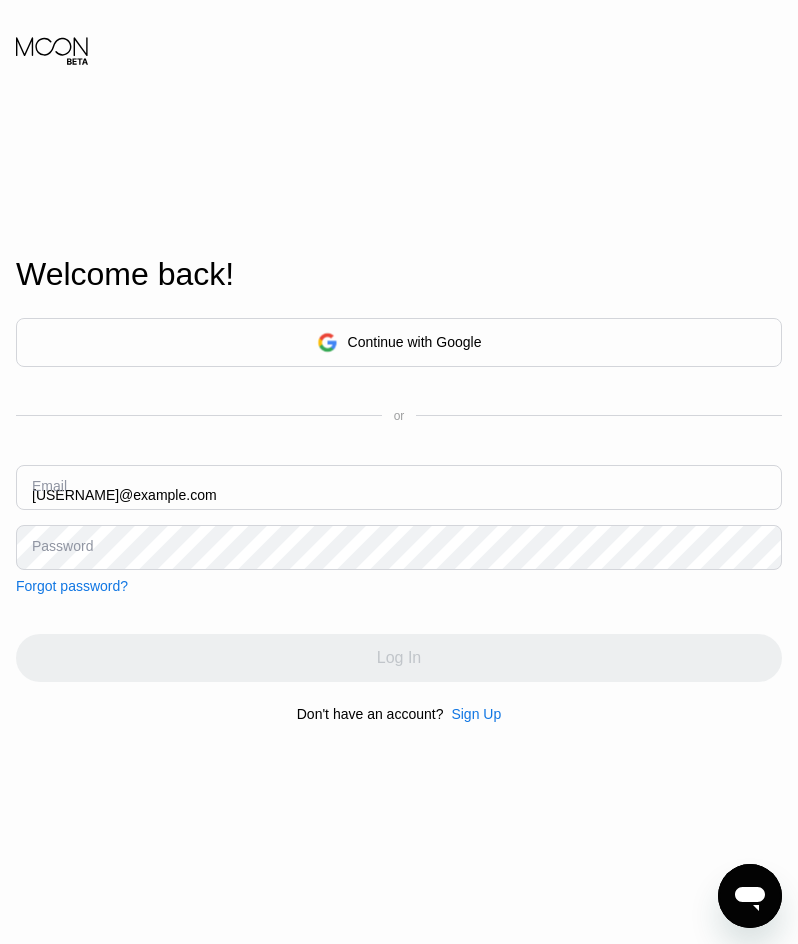 click on "harshpremium01+2@gmail.com" at bounding box center (399, 487) 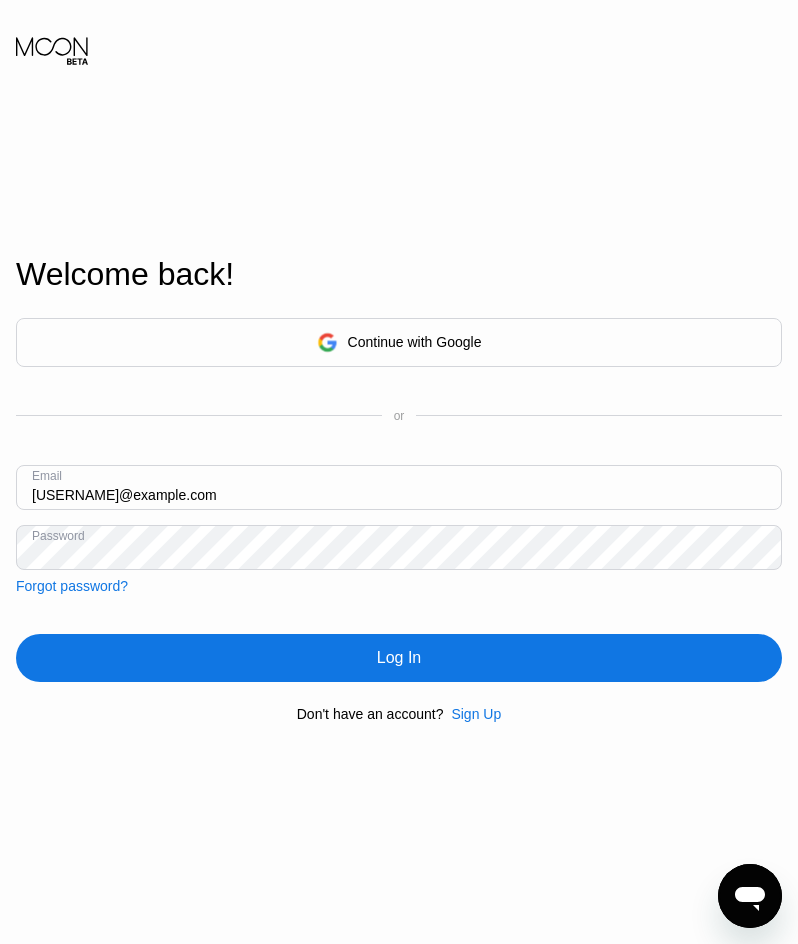 type on "[USERNAME]@example.com" 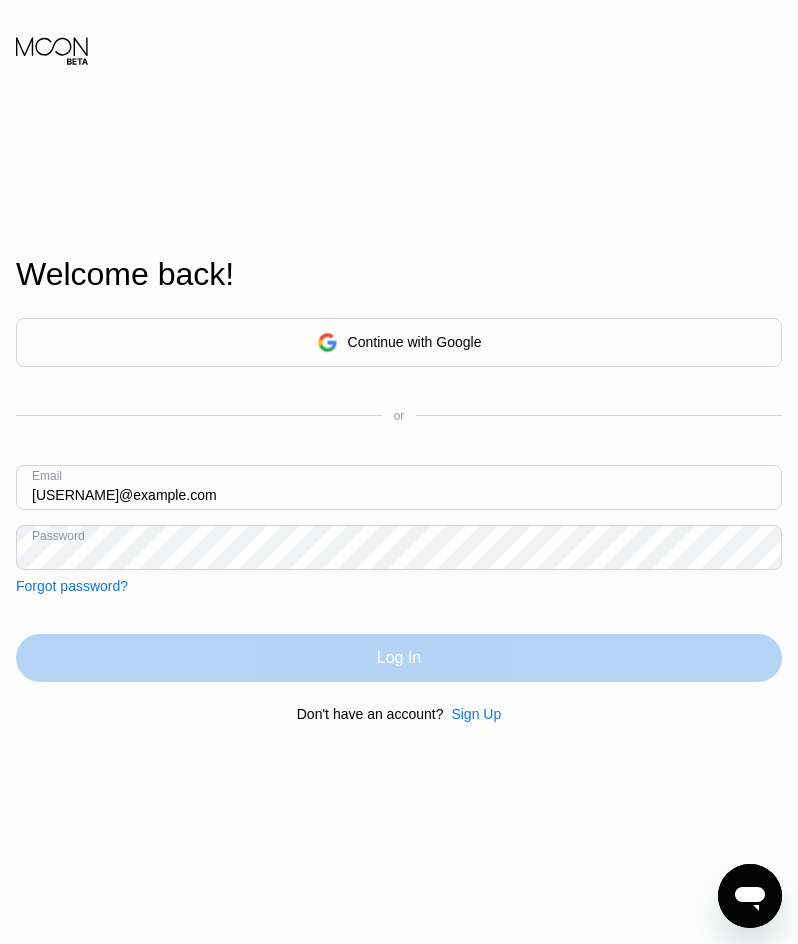 click on "Log In" at bounding box center [399, 658] 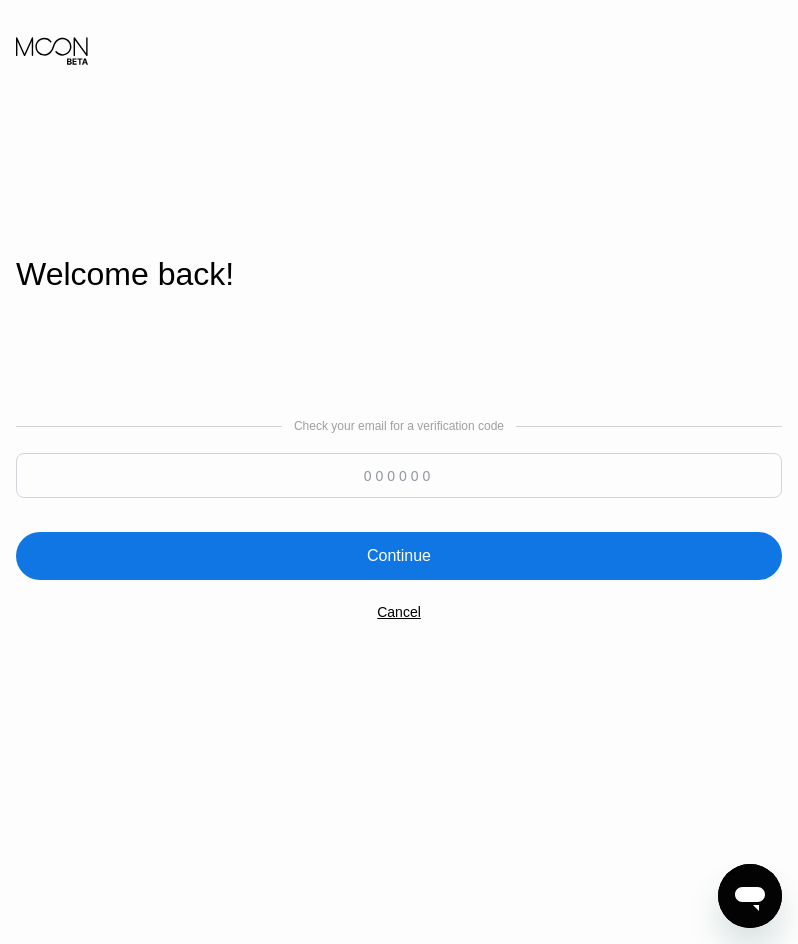 click at bounding box center [399, 475] 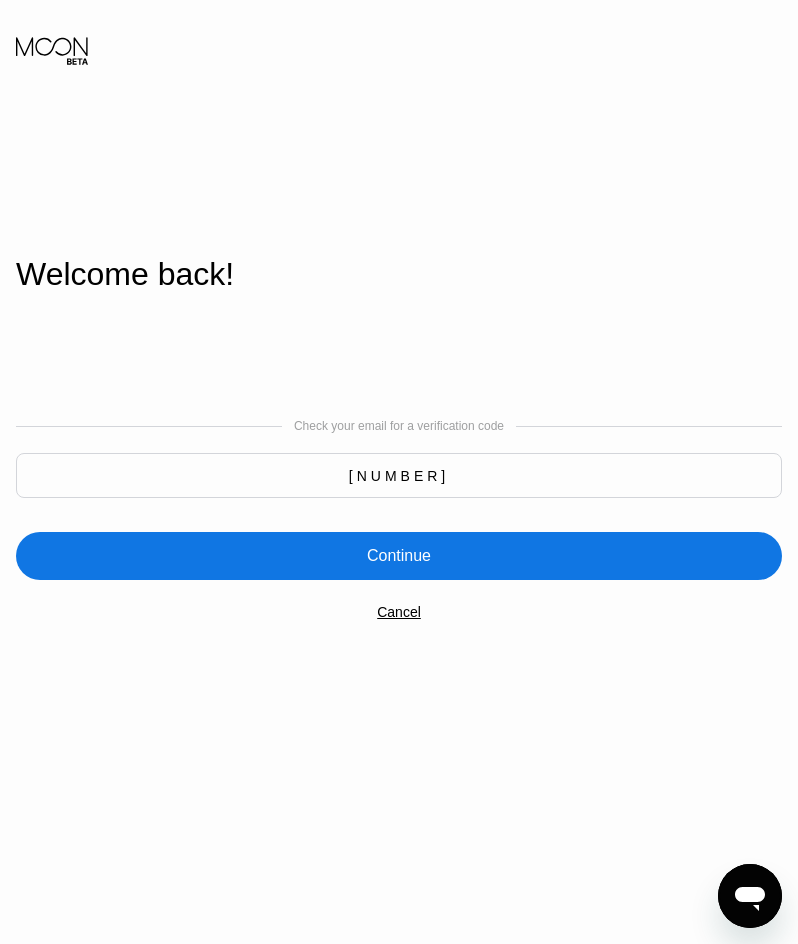type on "563576" 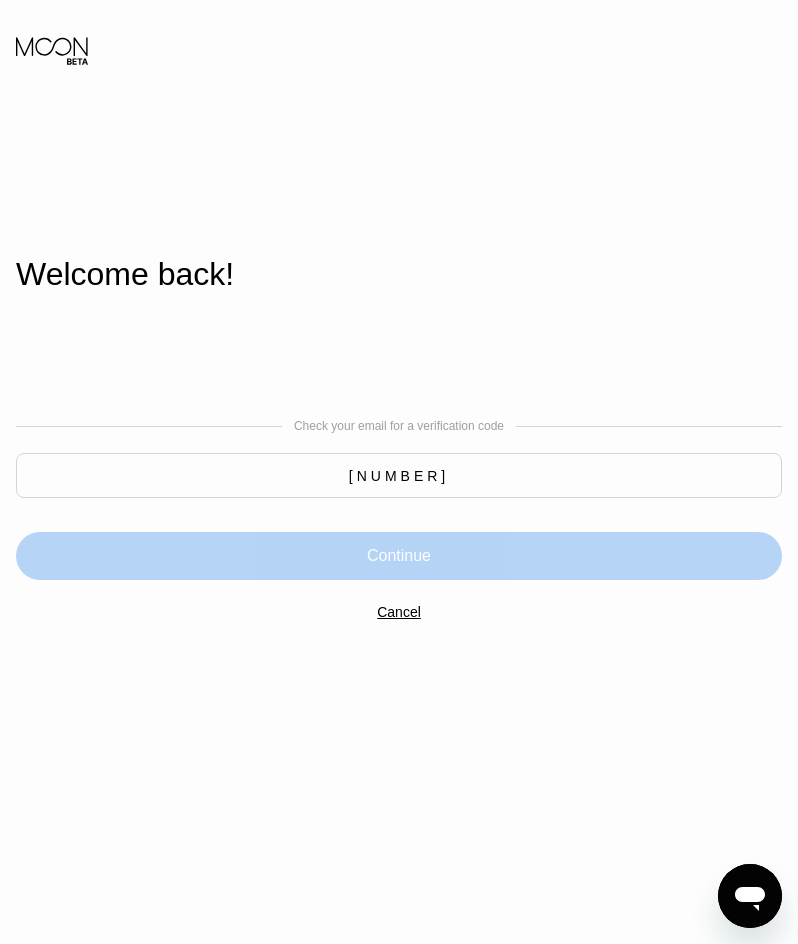 click on "Continue" at bounding box center (399, 556) 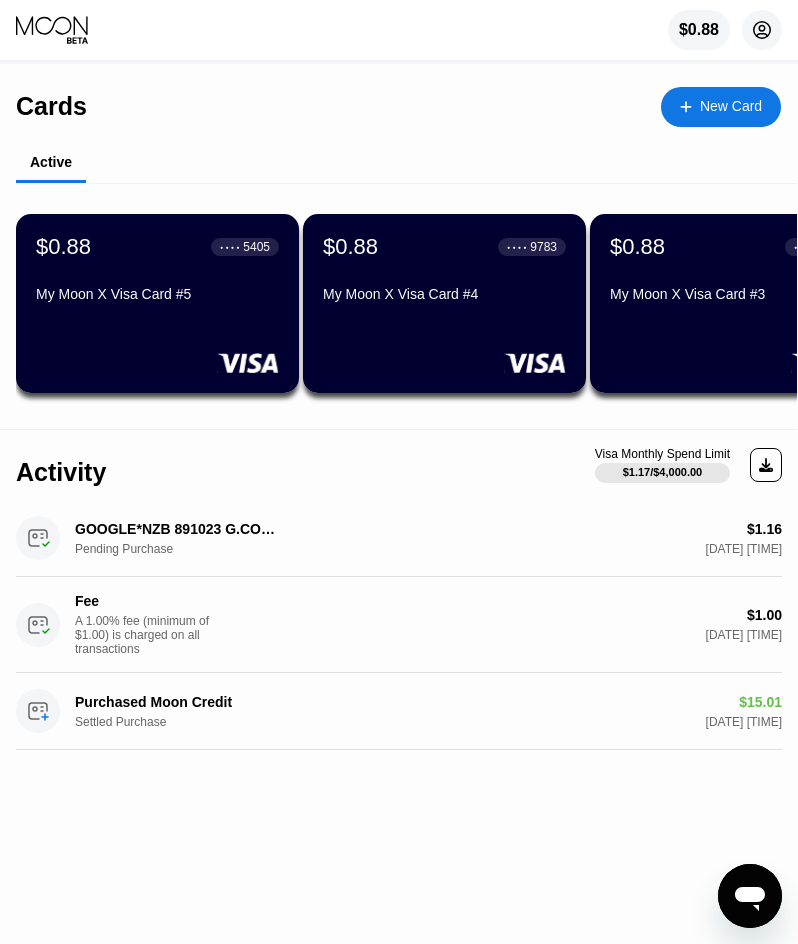 click 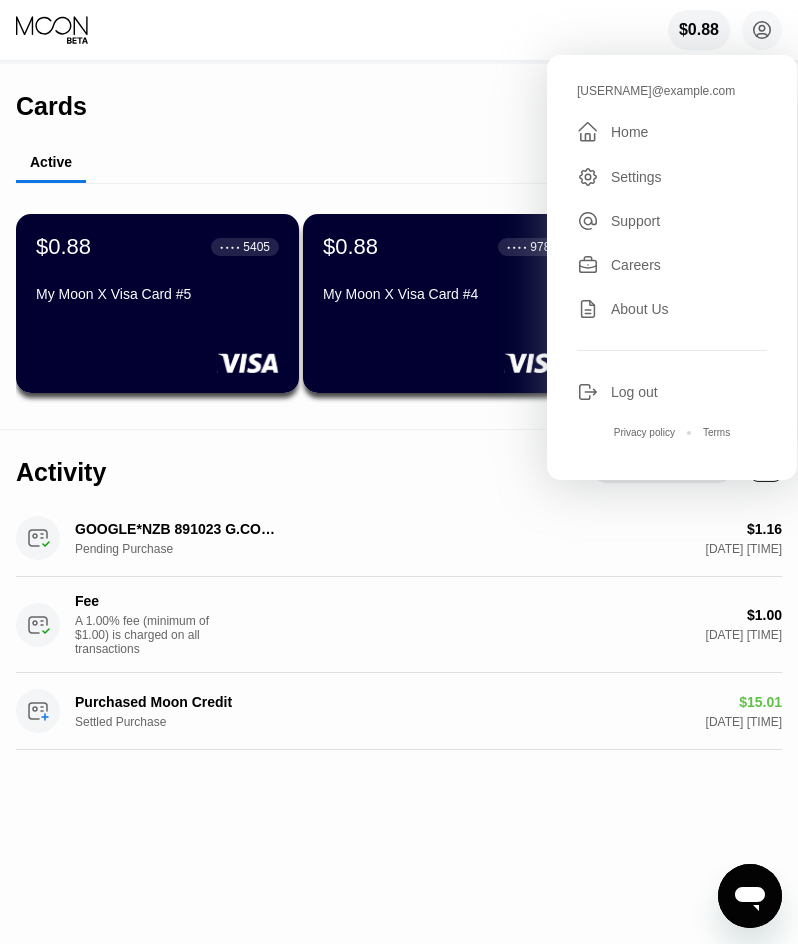 click on "Log out" at bounding box center [634, 392] 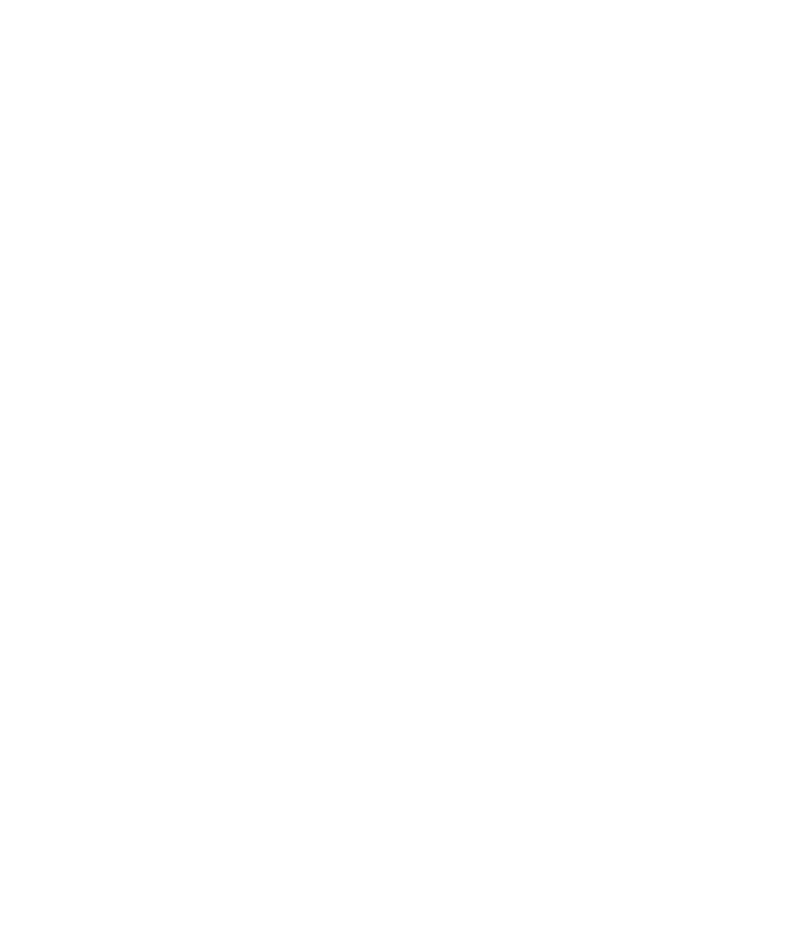 scroll, scrollTop: 0, scrollLeft: 0, axis: both 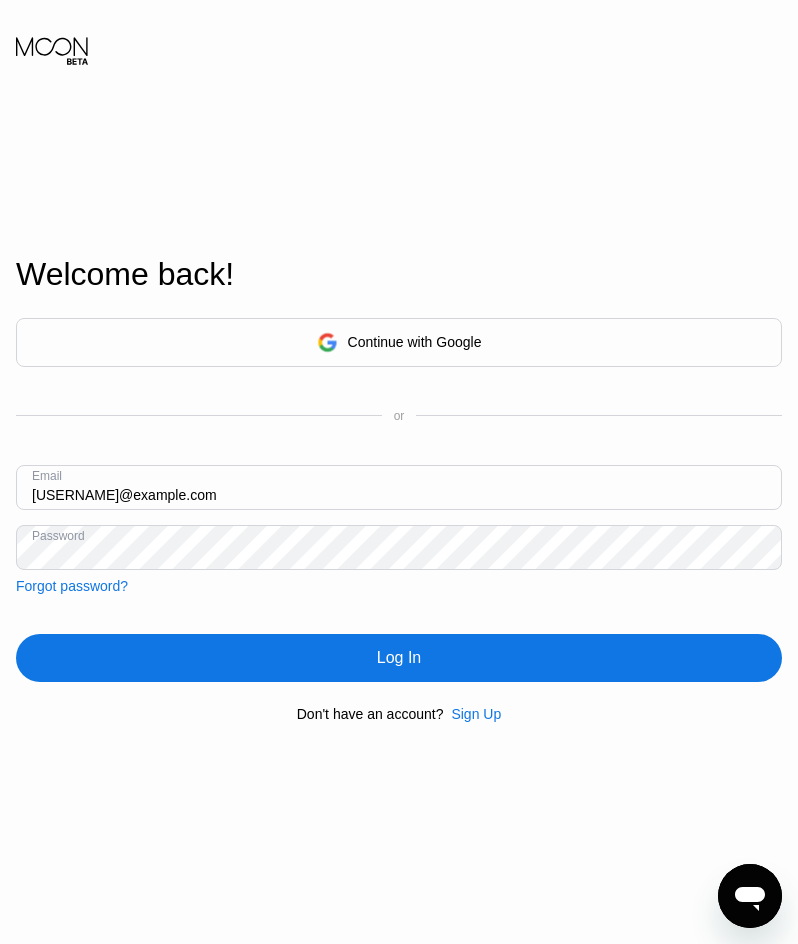 click on "harshpremium01+3@gmail.com" at bounding box center (399, 487) 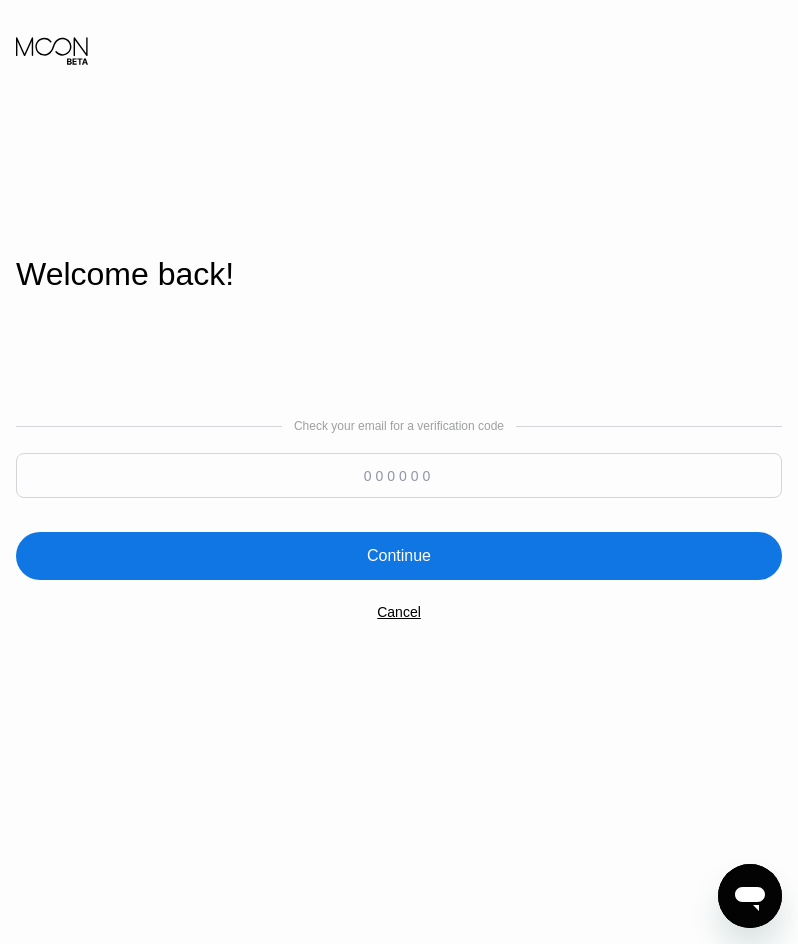 click at bounding box center [399, 475] 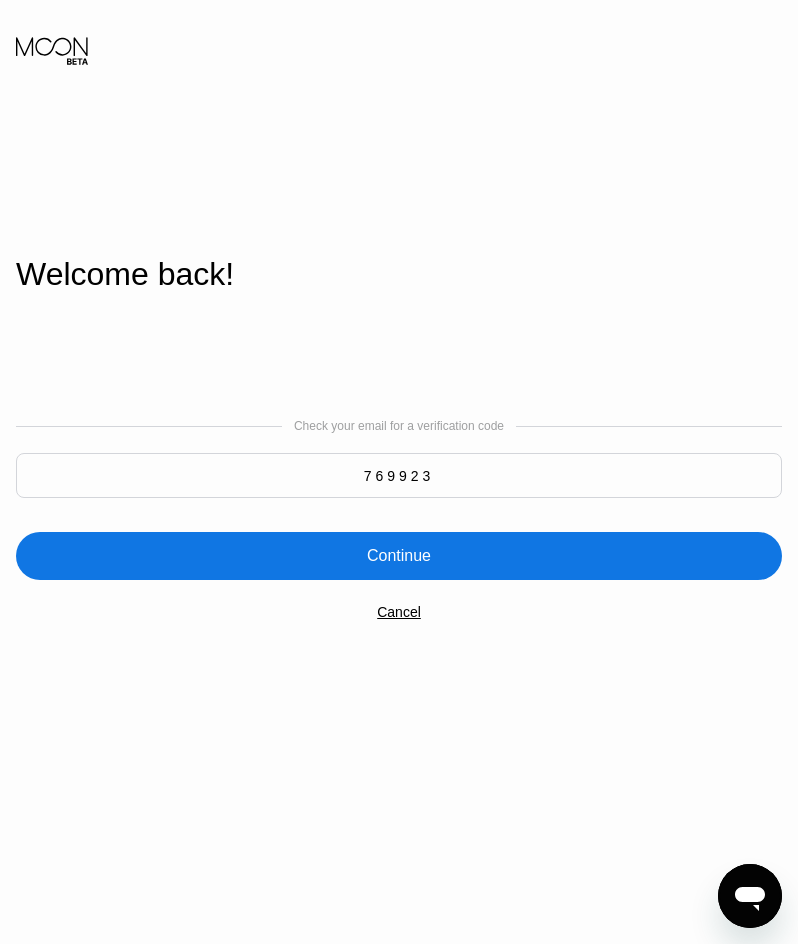 type on "769923" 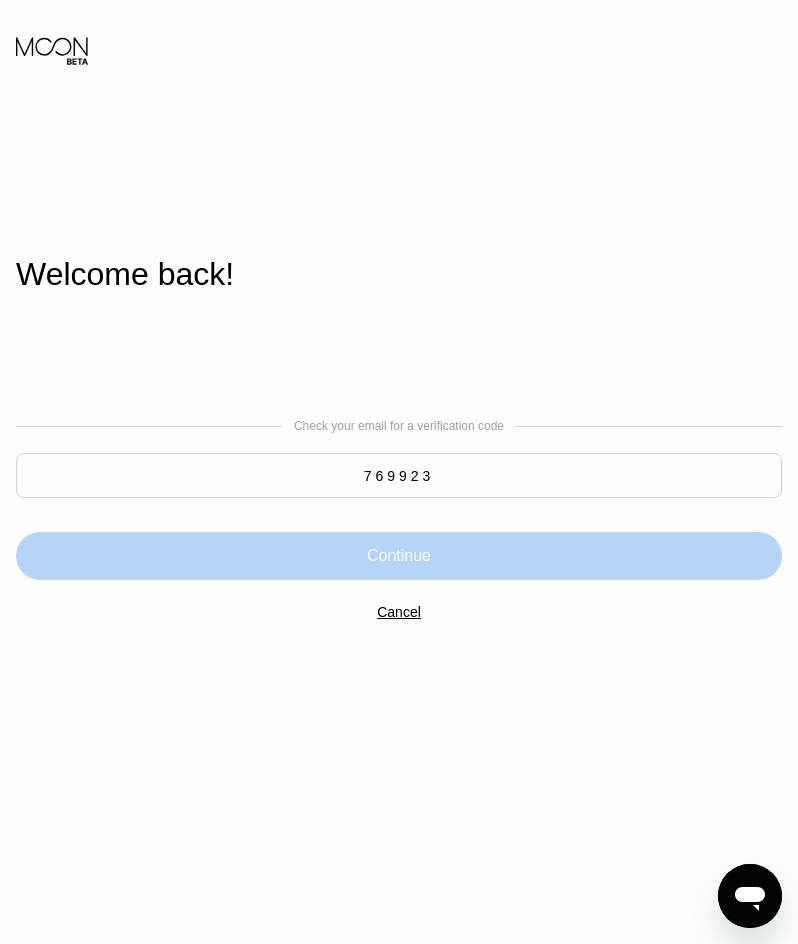click on "Continue" at bounding box center [399, 556] 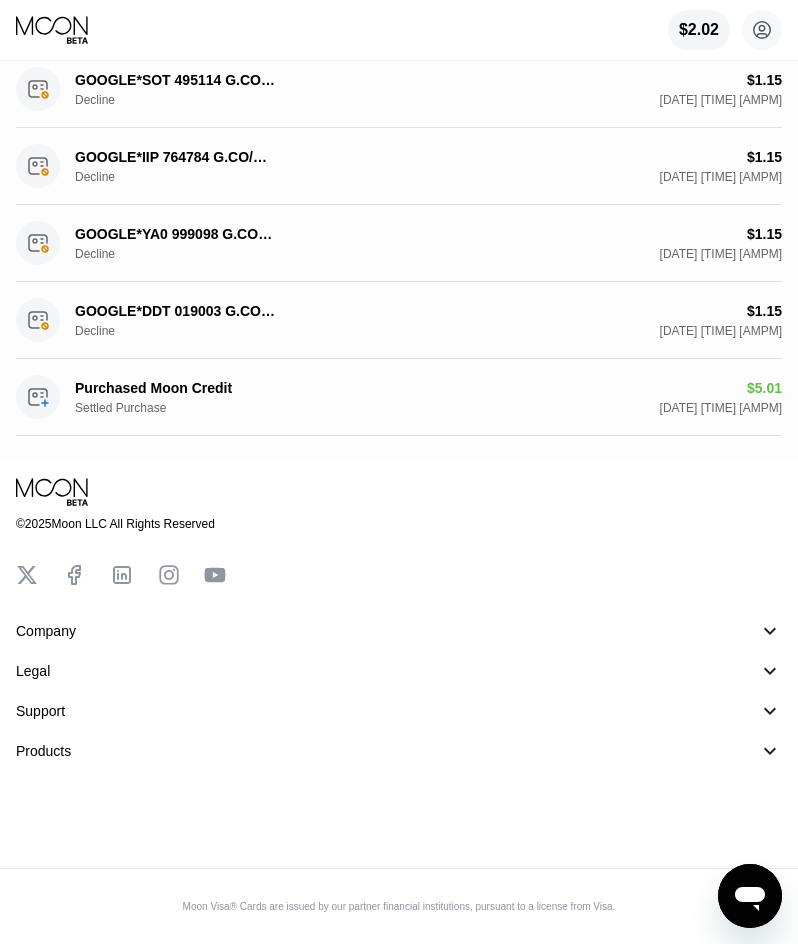 scroll, scrollTop: 0, scrollLeft: 0, axis: both 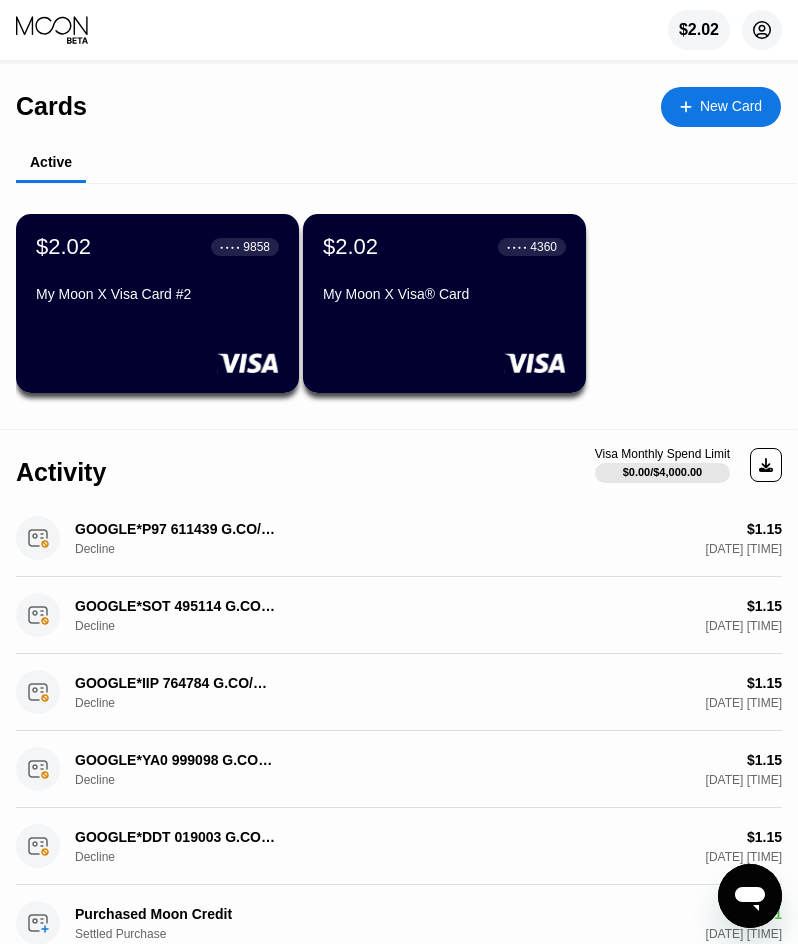 click 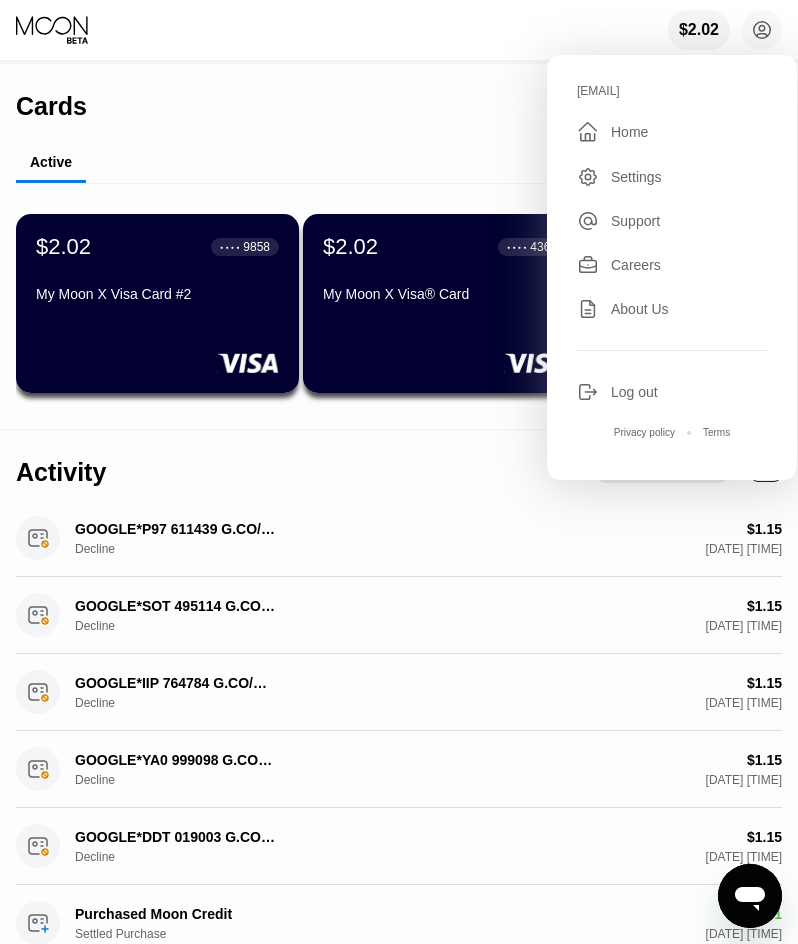 click on "Log out" at bounding box center (634, 392) 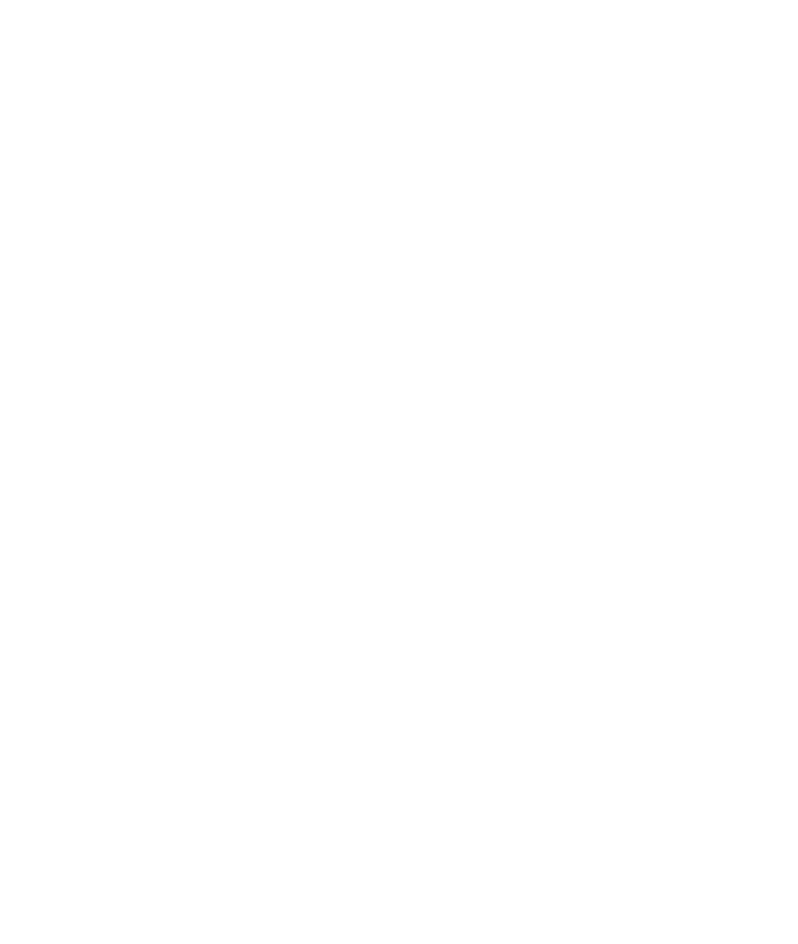 scroll, scrollTop: 0, scrollLeft: 0, axis: both 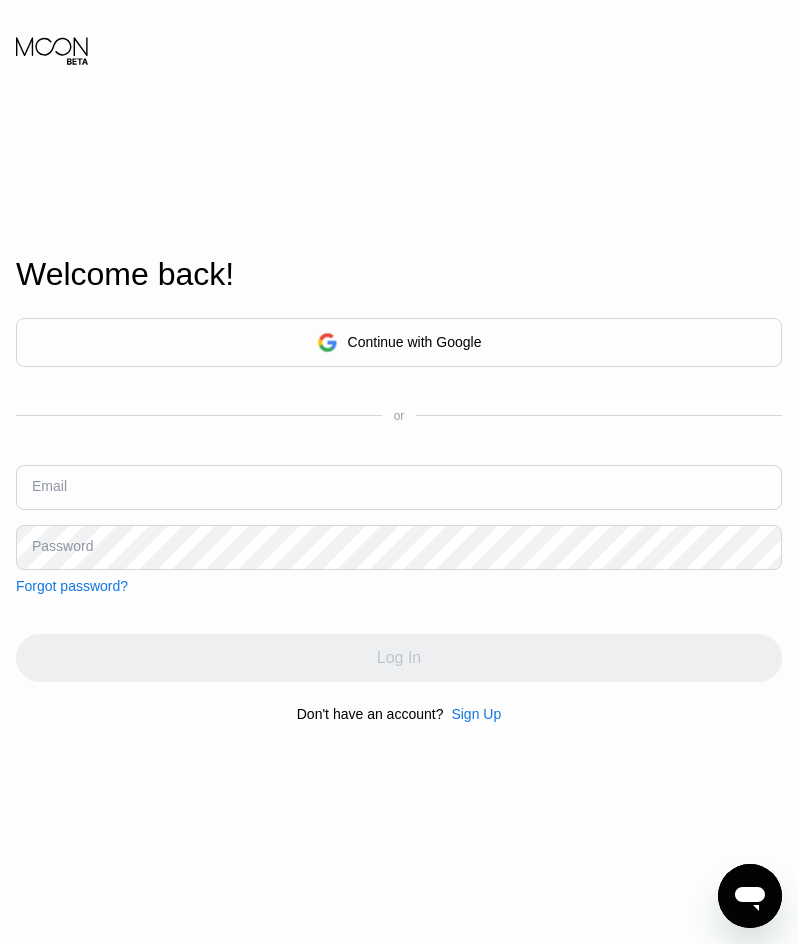 type on "[EMAIL]" 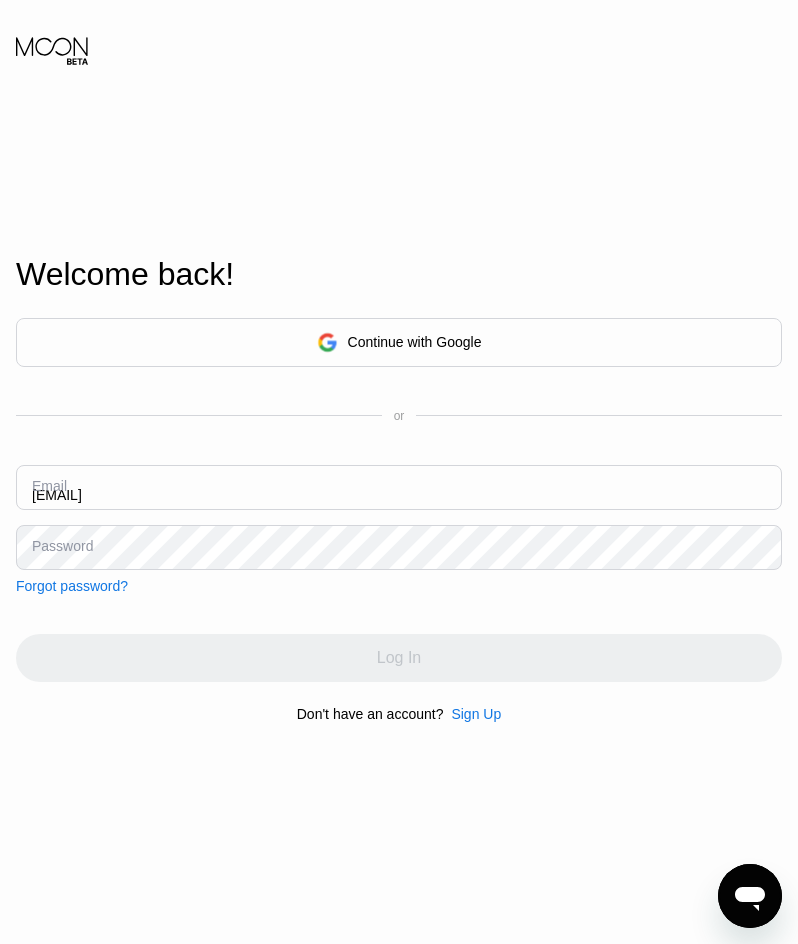 click on "Continue with Google or Email [EMAIL] Password Forgot password?" at bounding box center (399, 456) 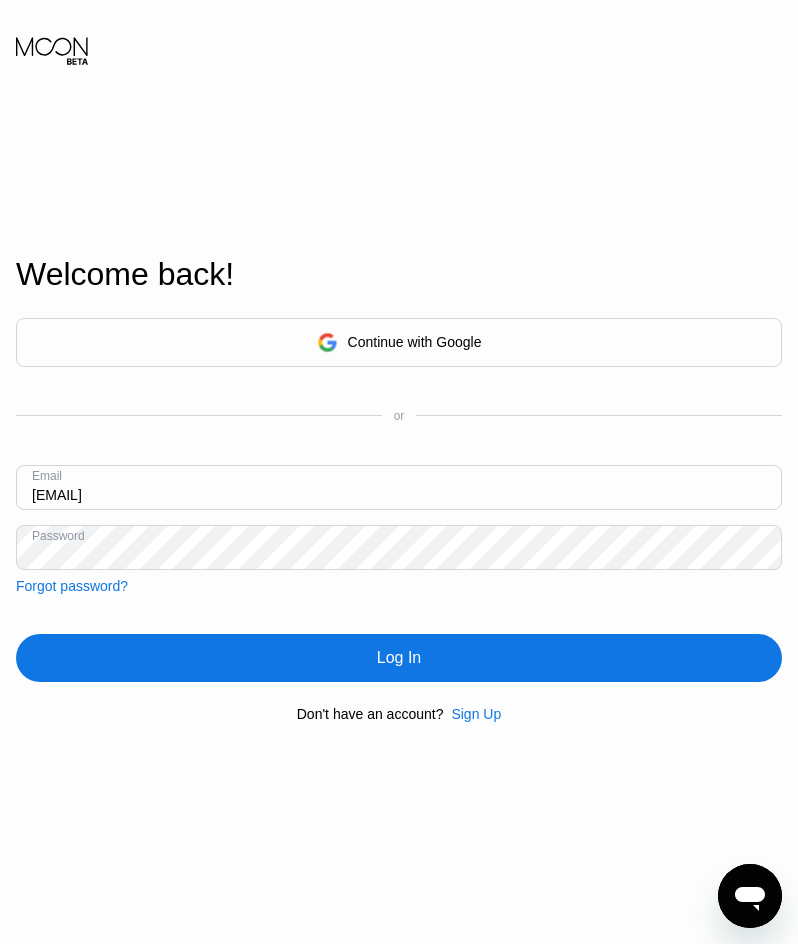 click on "Continue with Google" at bounding box center (399, 342) 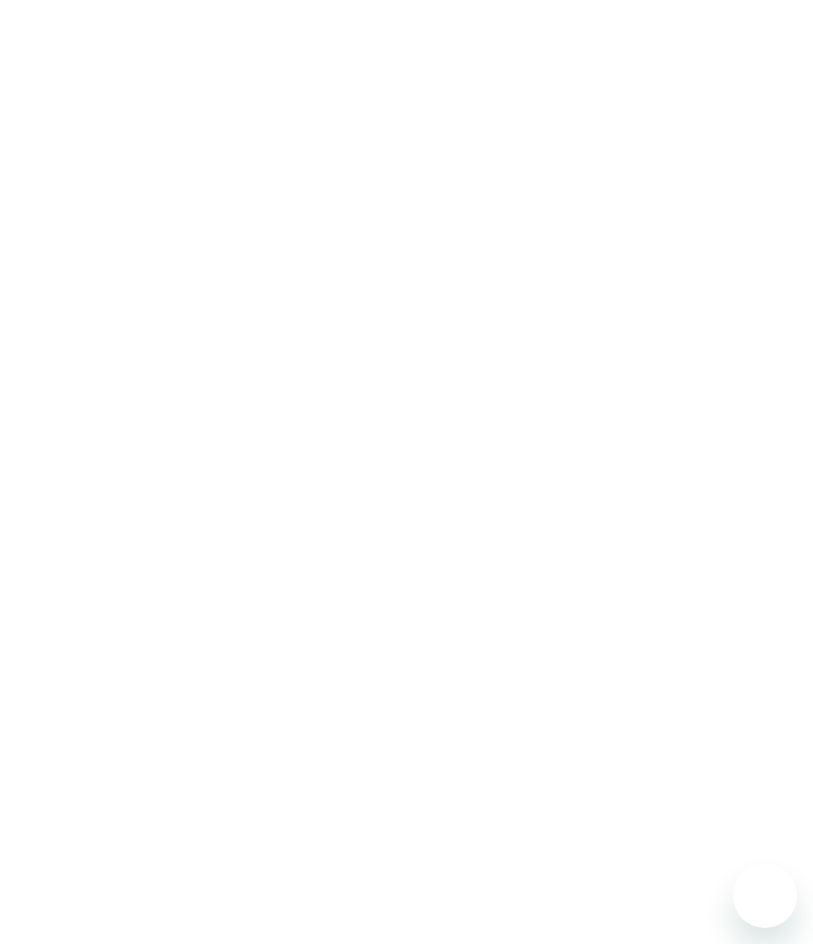 scroll, scrollTop: 0, scrollLeft: 0, axis: both 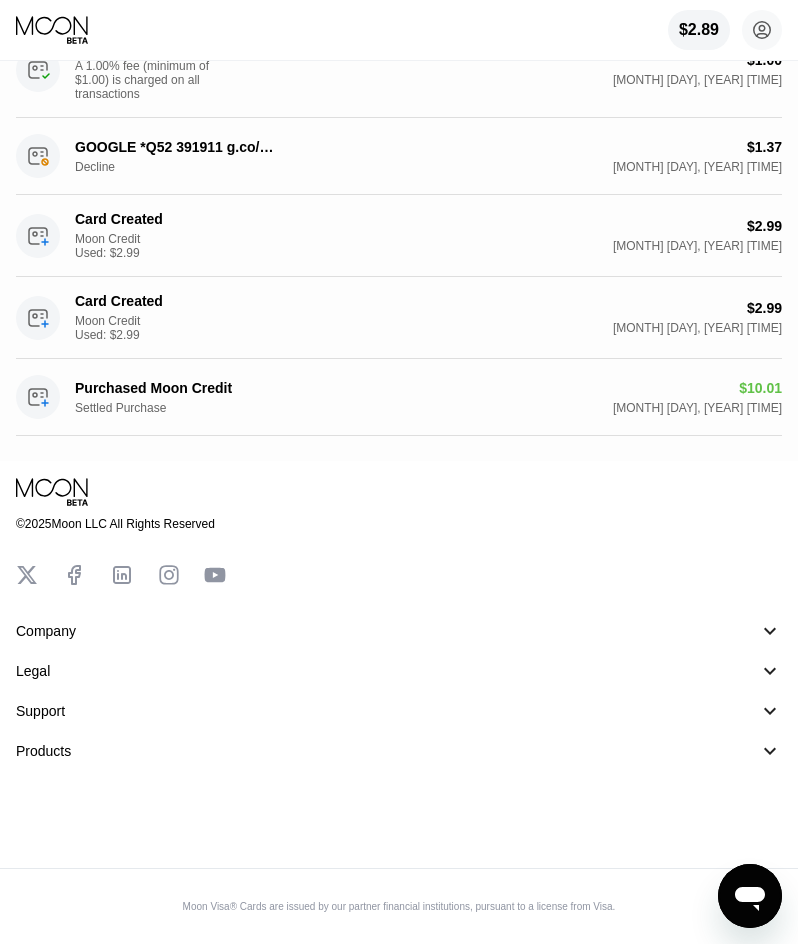 drag, startPoint x: 697, startPoint y: 563, endPoint x: 506, endPoint y: 583, distance: 192.04427 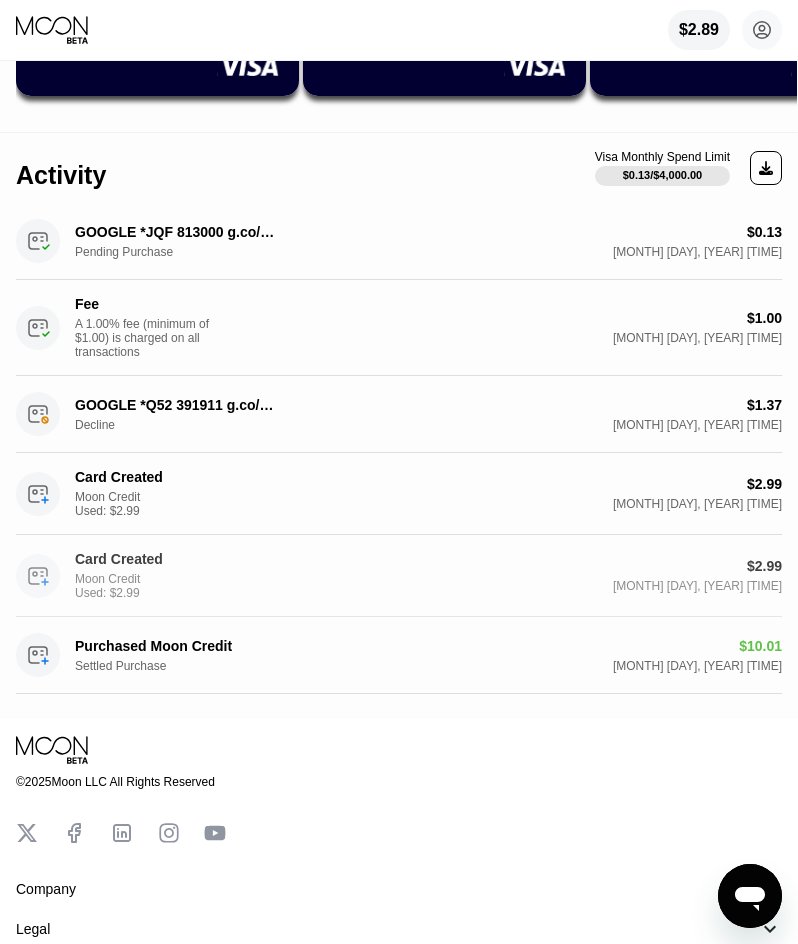 scroll, scrollTop: 81, scrollLeft: 0, axis: vertical 